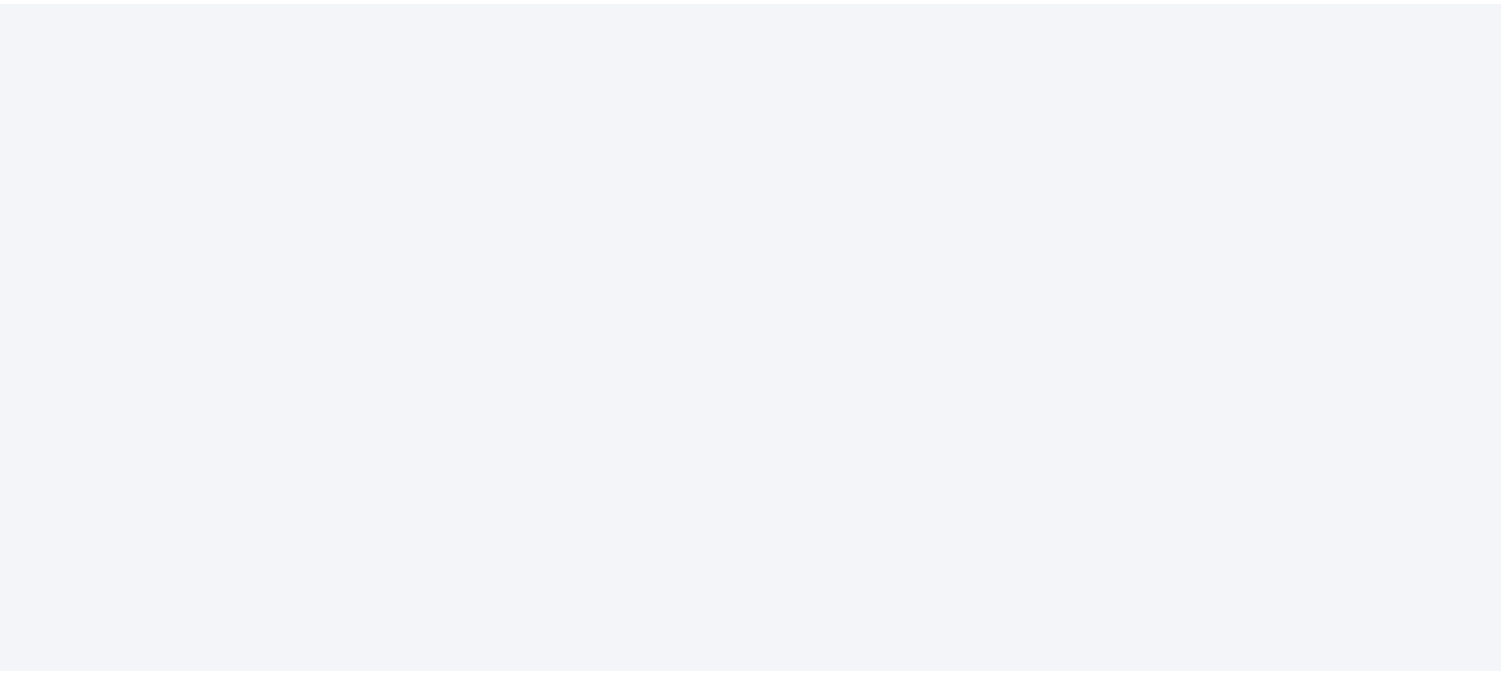 scroll, scrollTop: 0, scrollLeft: 0, axis: both 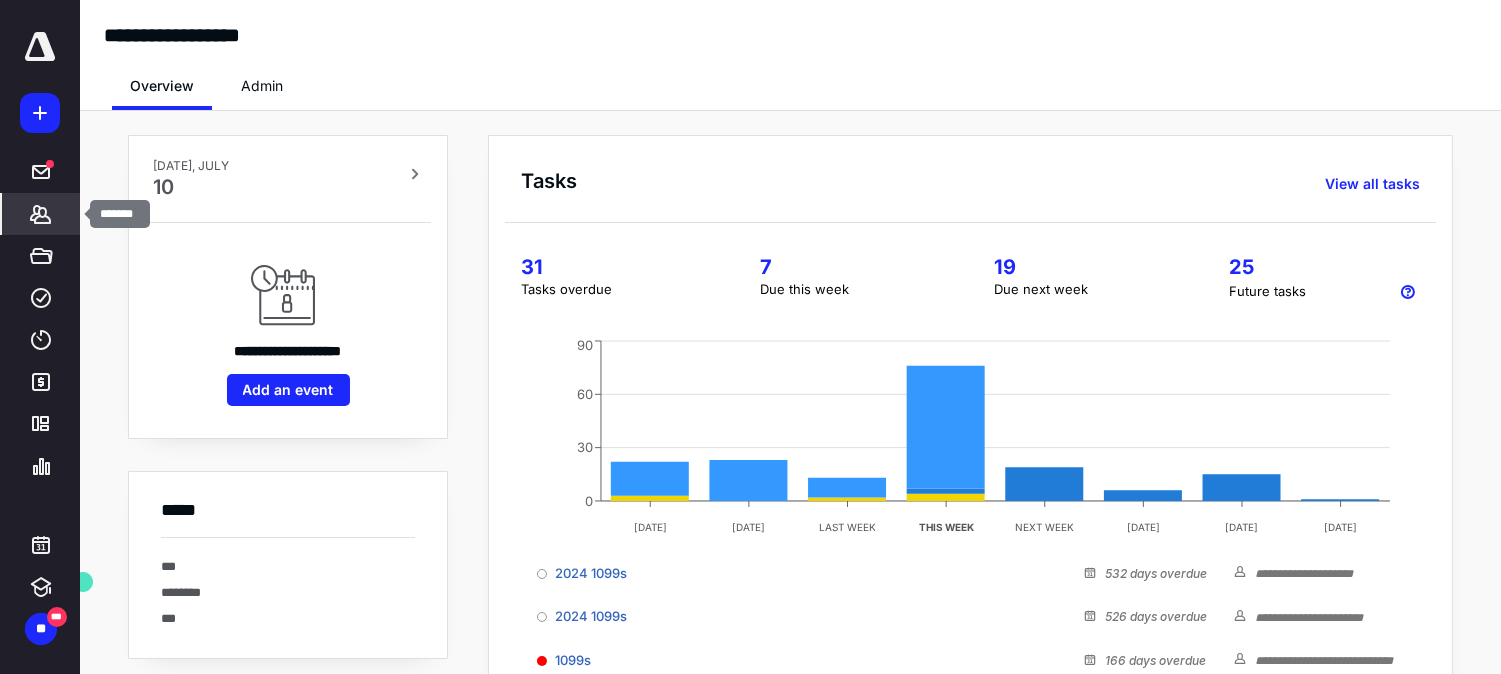 click on "*******" at bounding box center (41, 214) 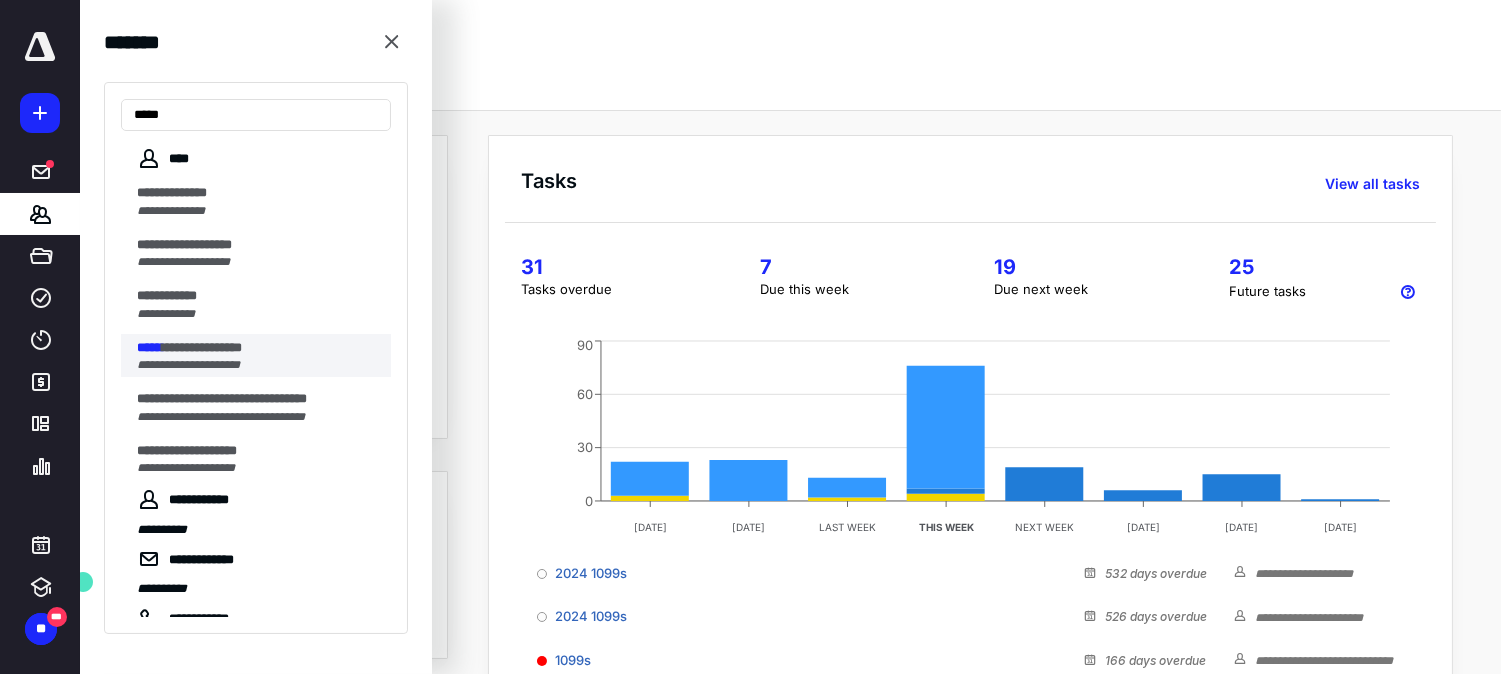 type on "*****" 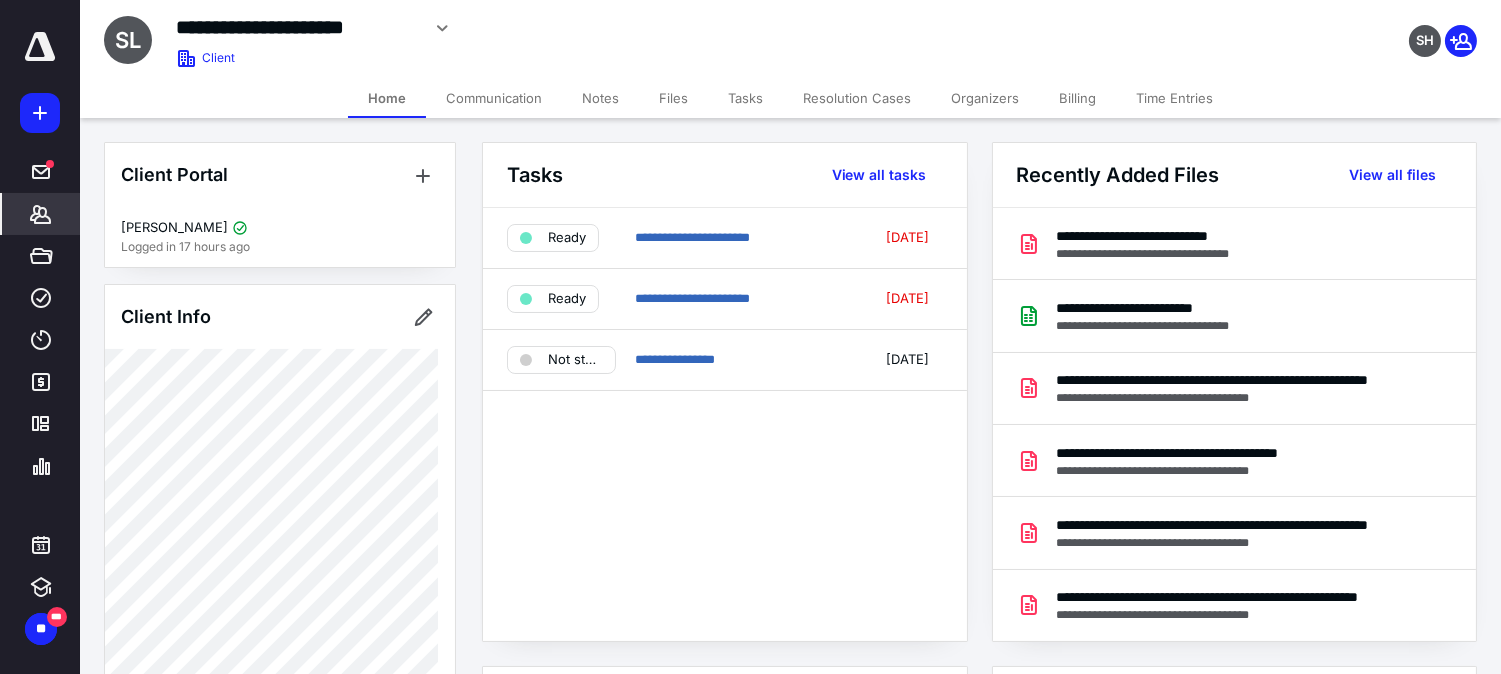 click on "Files" at bounding box center (673, 98) 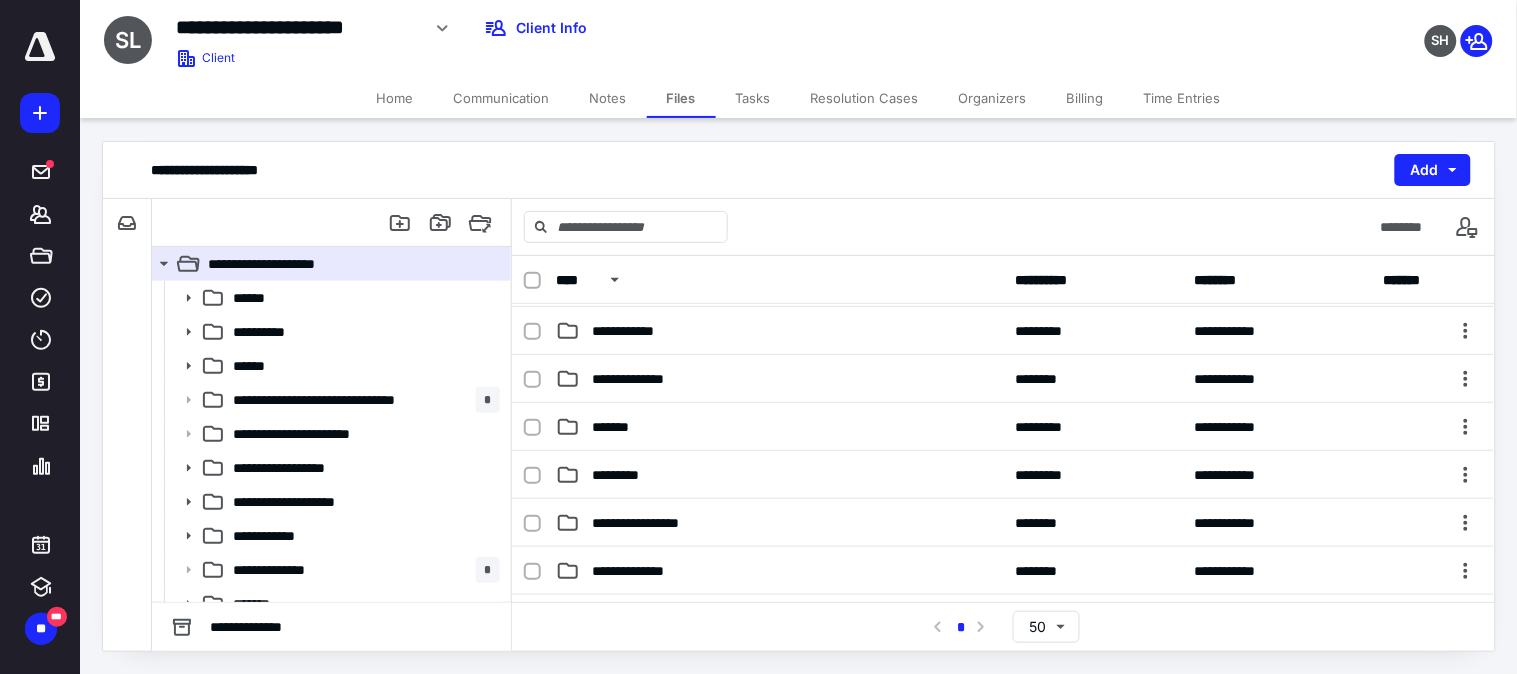 scroll, scrollTop: 0, scrollLeft: 0, axis: both 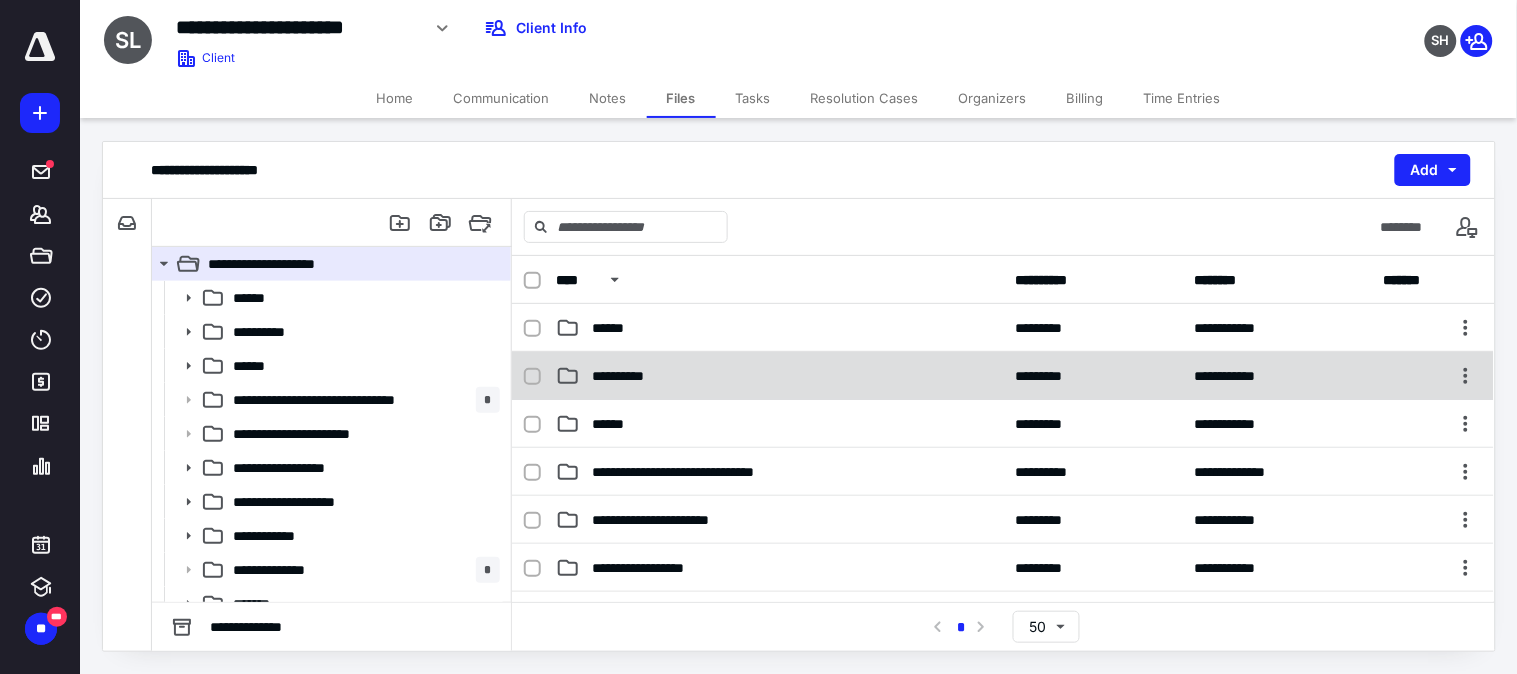 click on "**********" at bounding box center [629, 376] 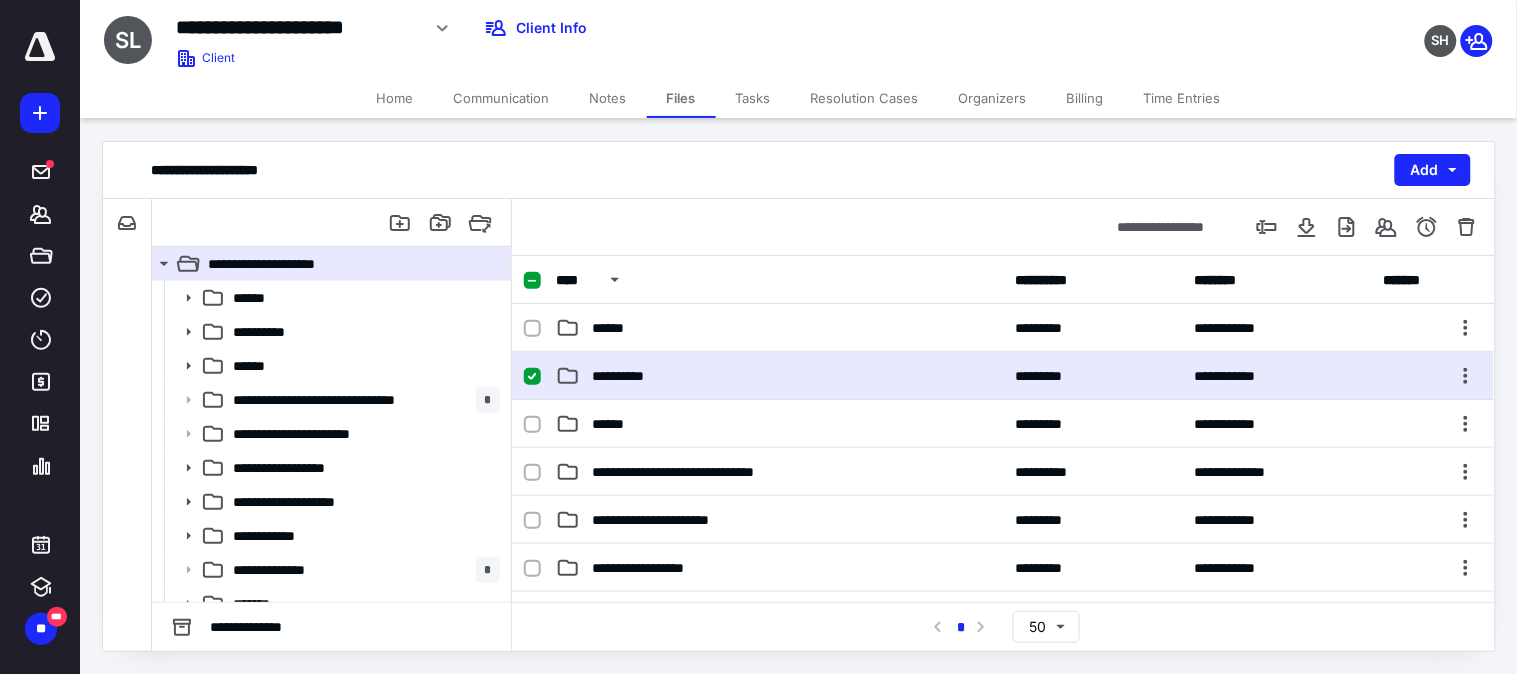 click on "**********" at bounding box center (629, 376) 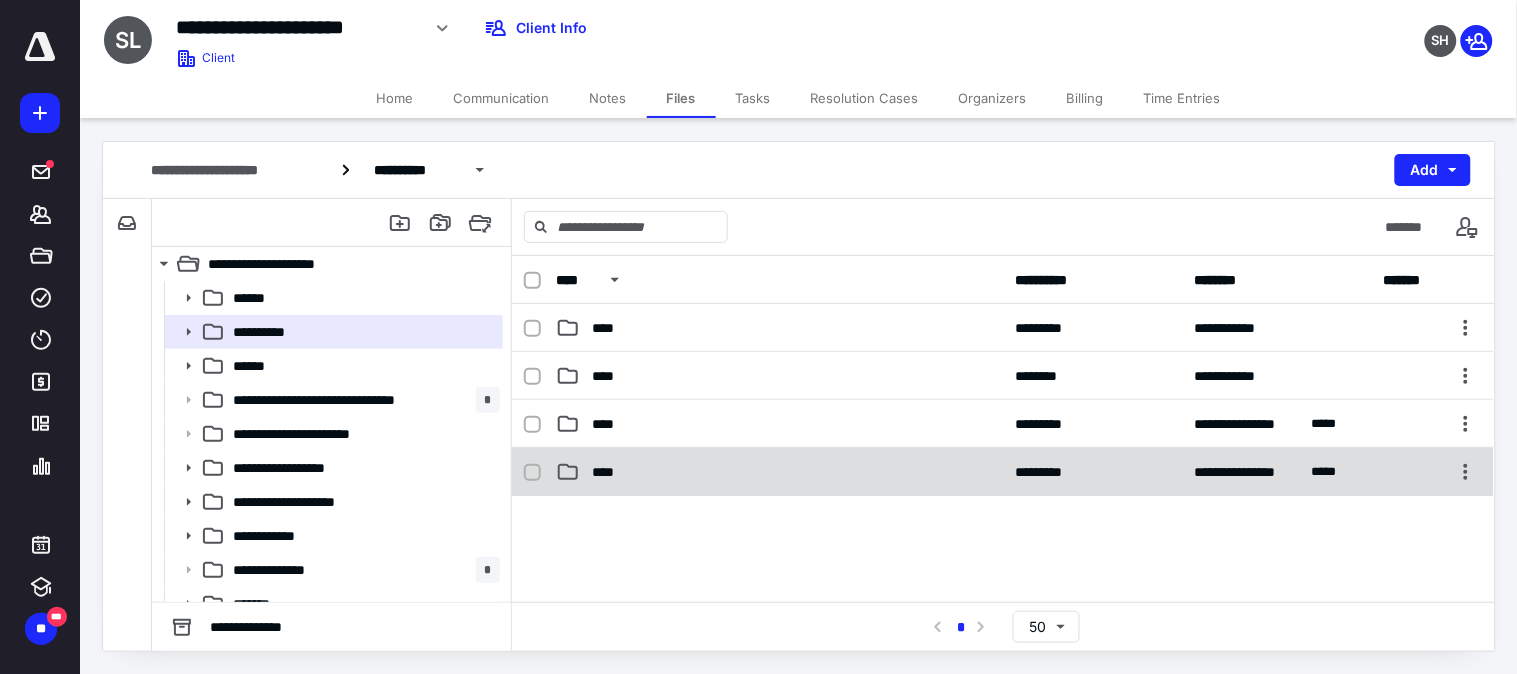 click on "****" at bounding box center (779, 472) 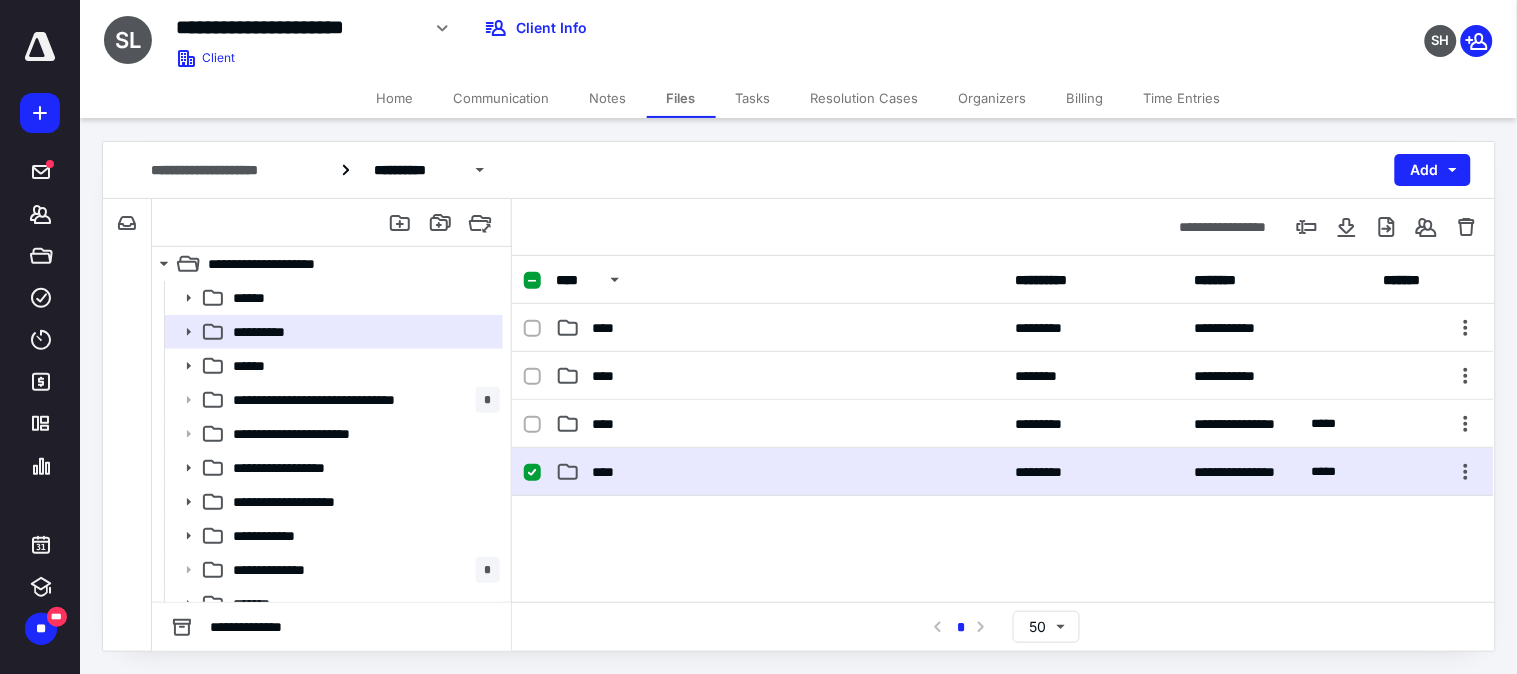 click on "****" at bounding box center [779, 472] 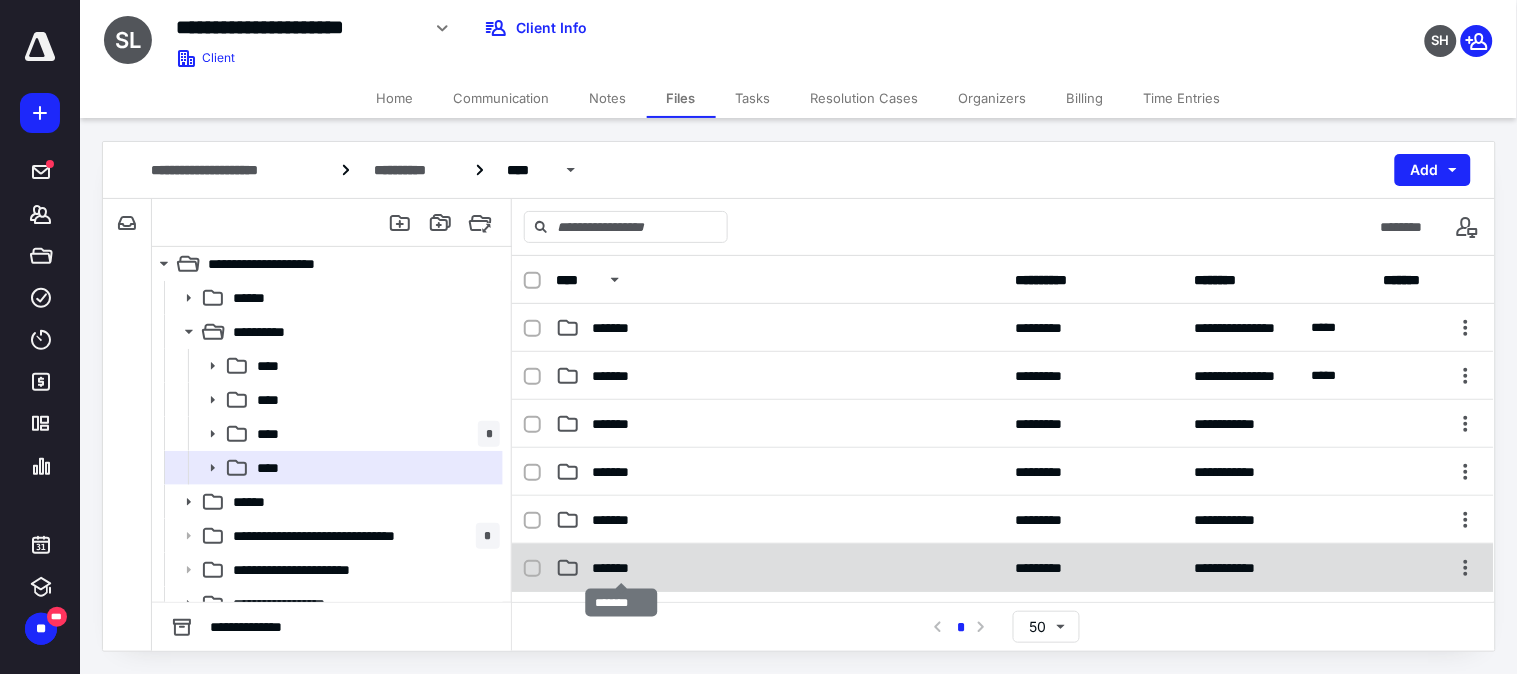 click on "*******" at bounding box center (621, 568) 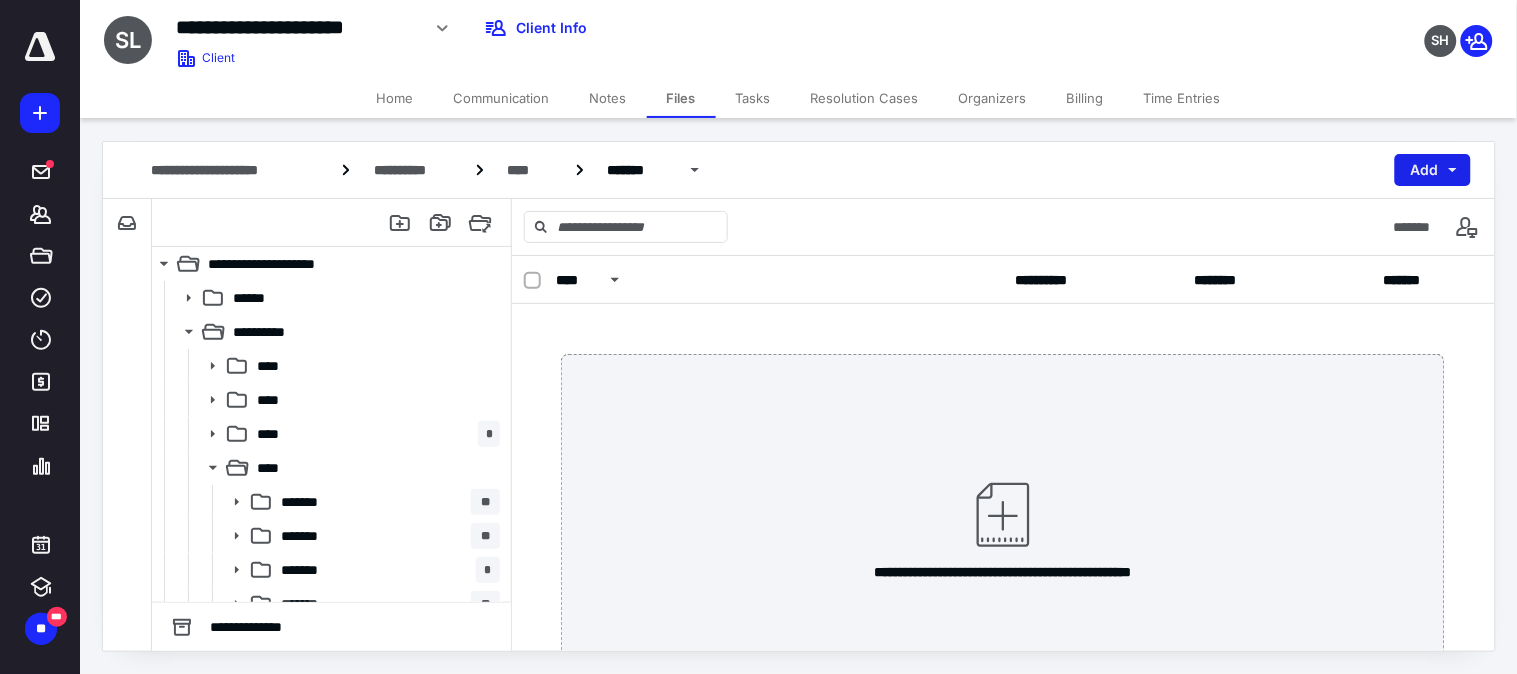 click on "Add" at bounding box center (1433, 170) 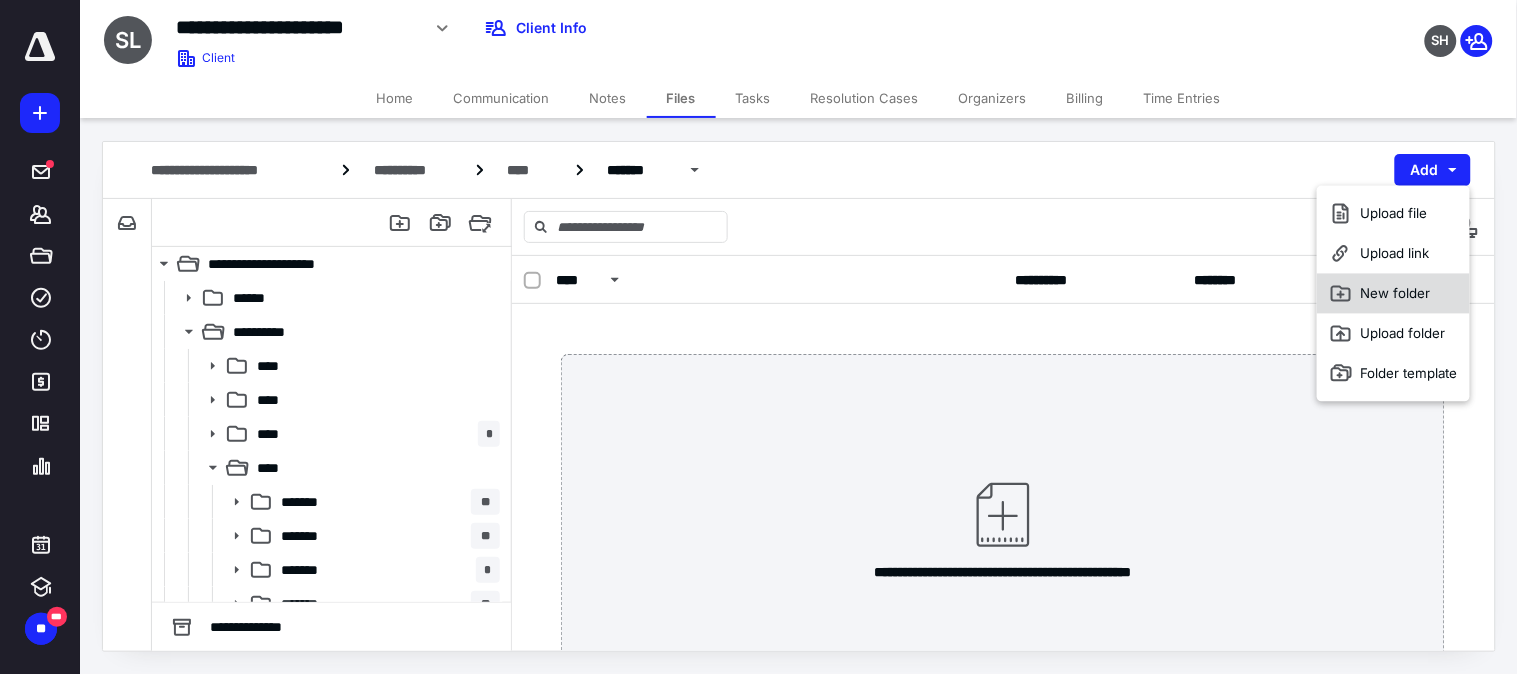 click on "New folder" at bounding box center [1393, 294] 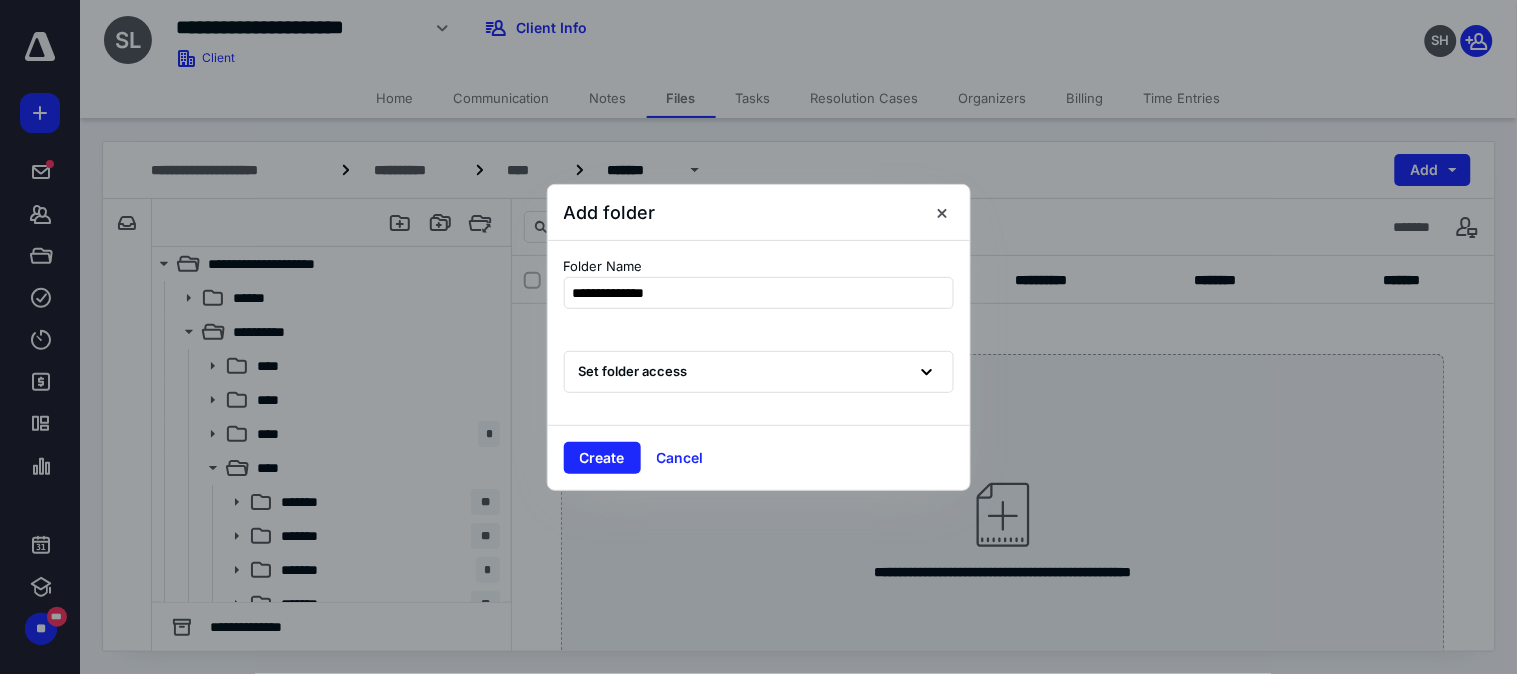 type on "**********" 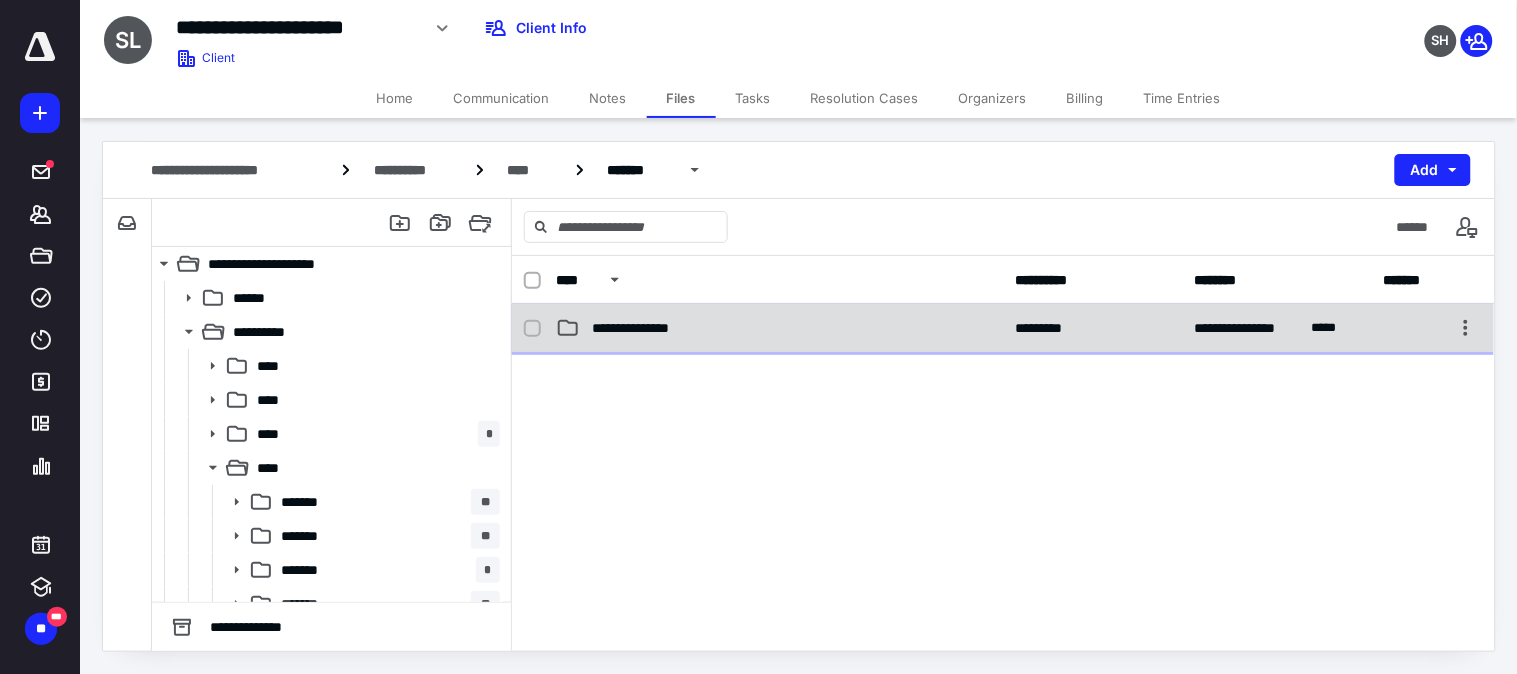 click on "**********" at bounding box center (779, 328) 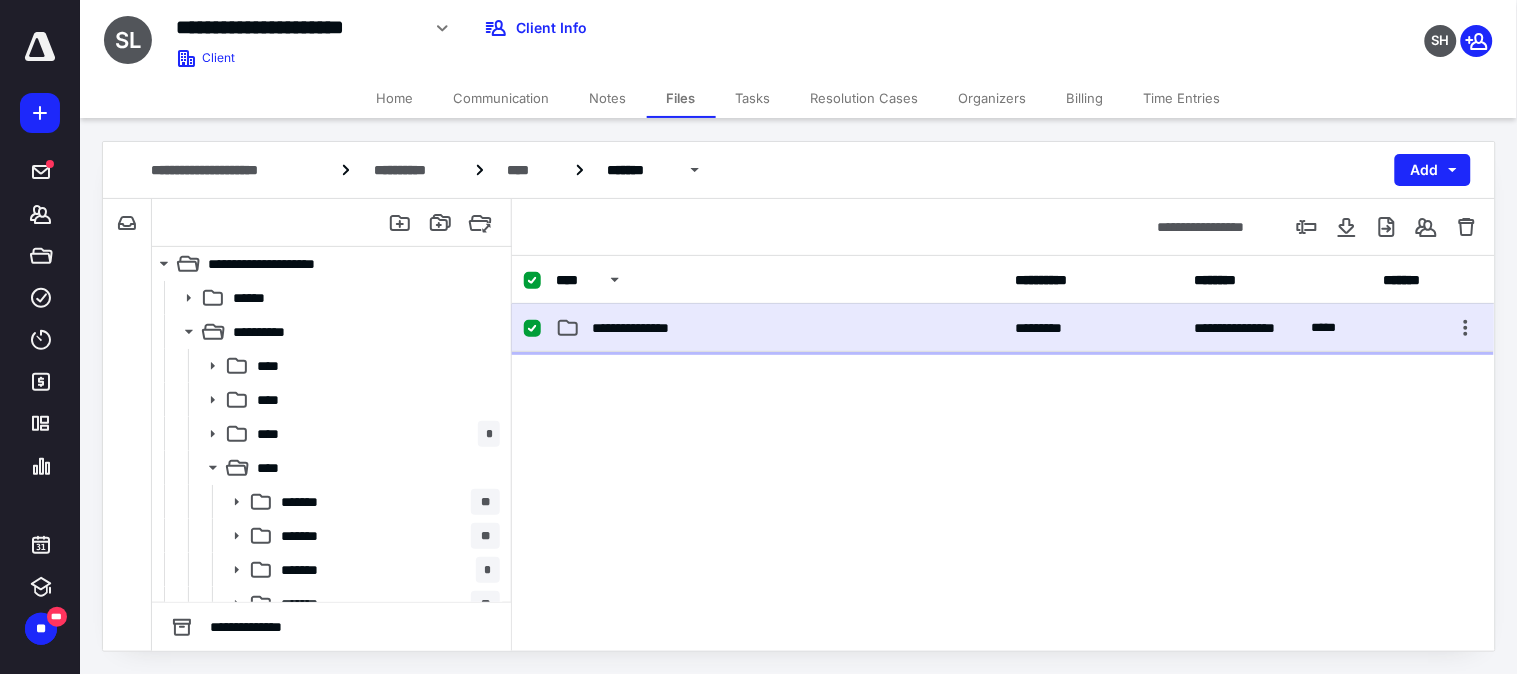 click on "**********" at bounding box center [779, 328] 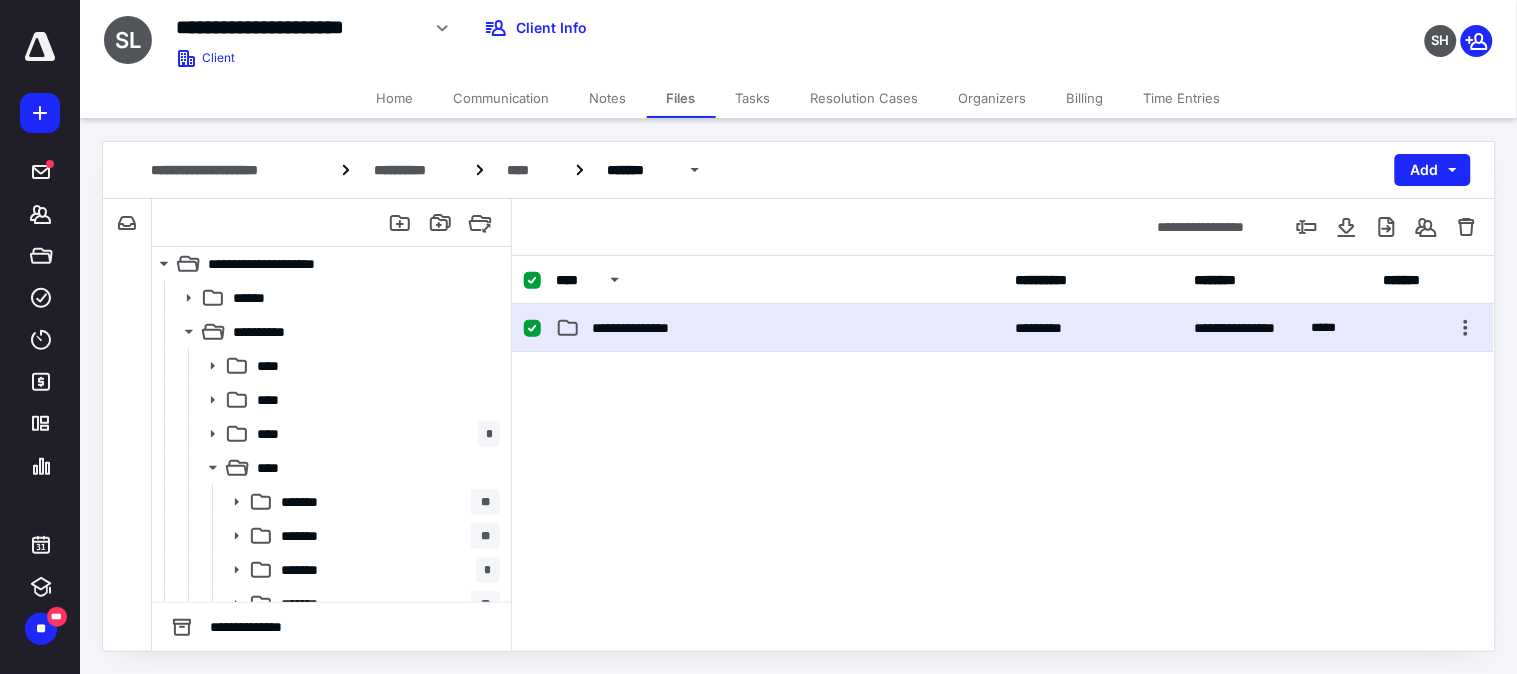 checkbox on "false" 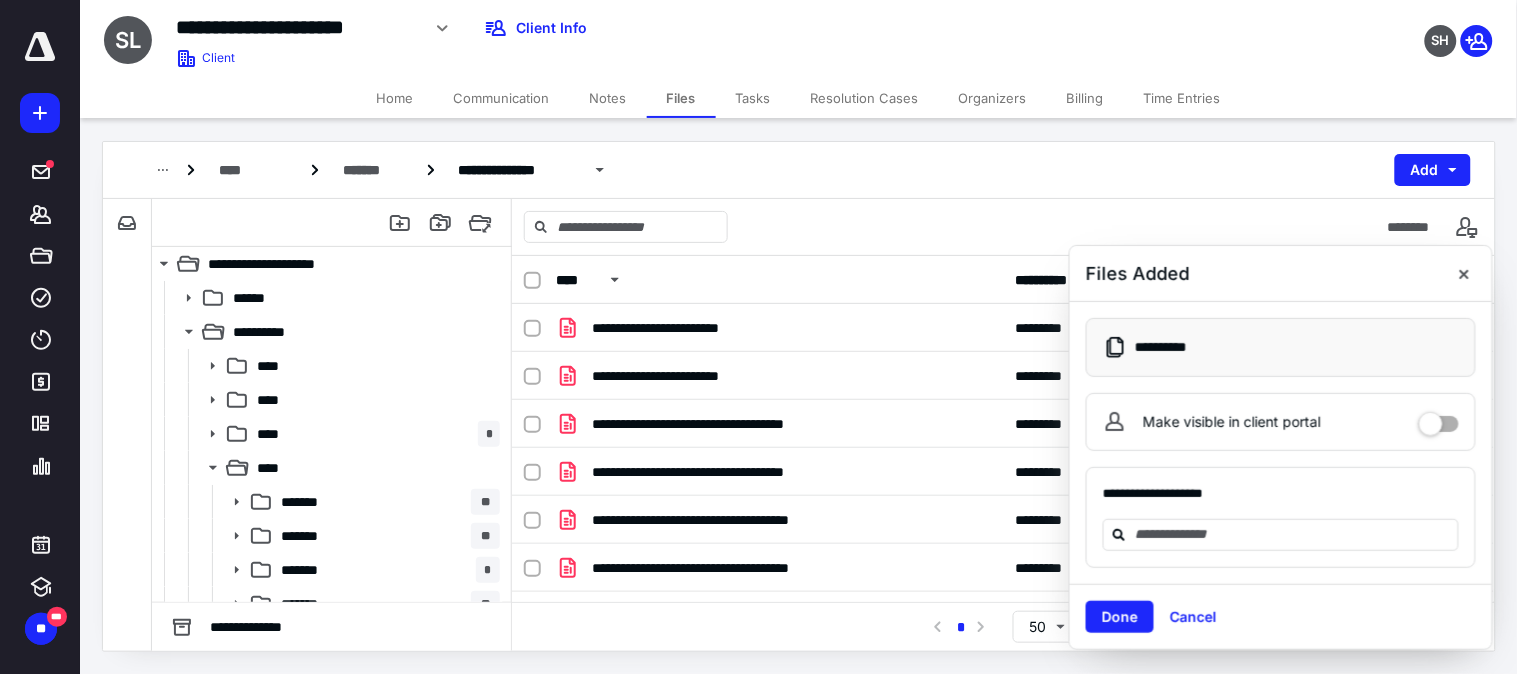click on "**********" at bounding box center [799, 170] 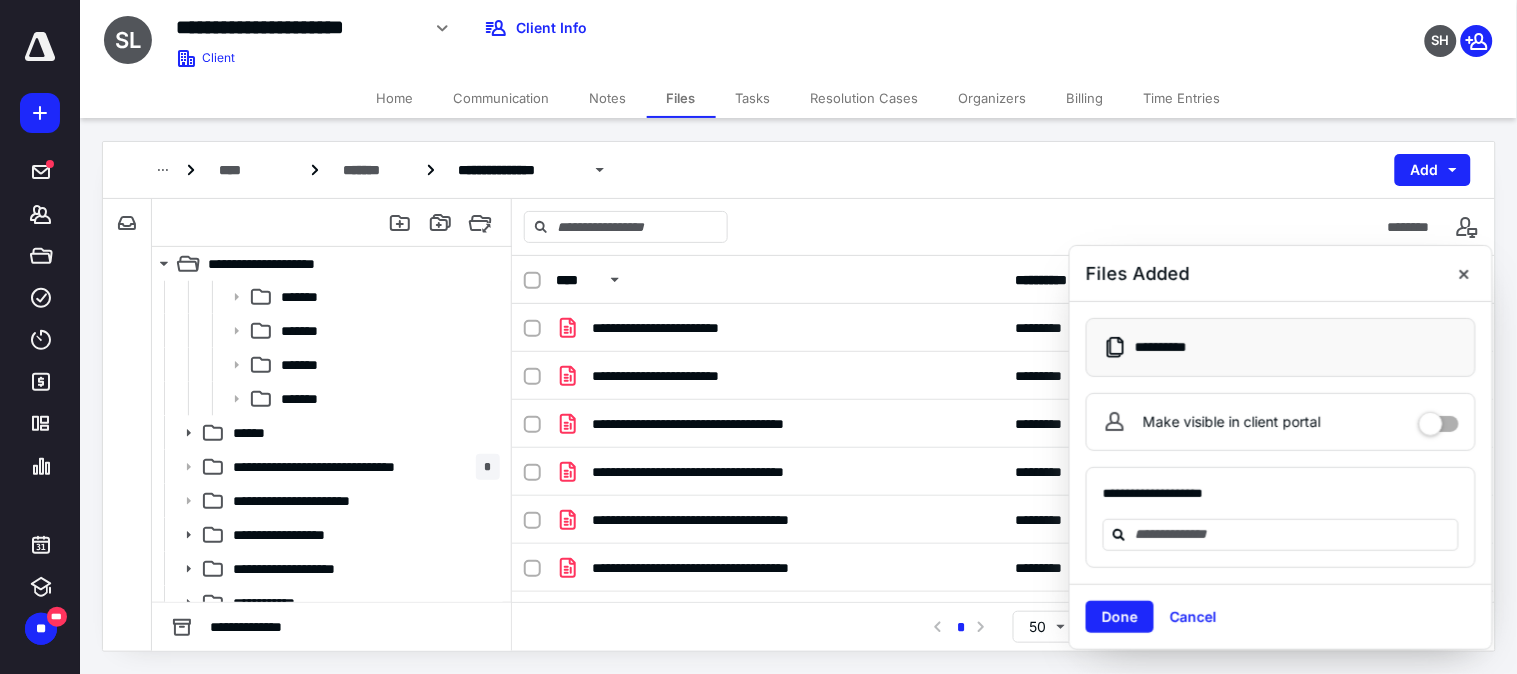 scroll, scrollTop: 400, scrollLeft: 0, axis: vertical 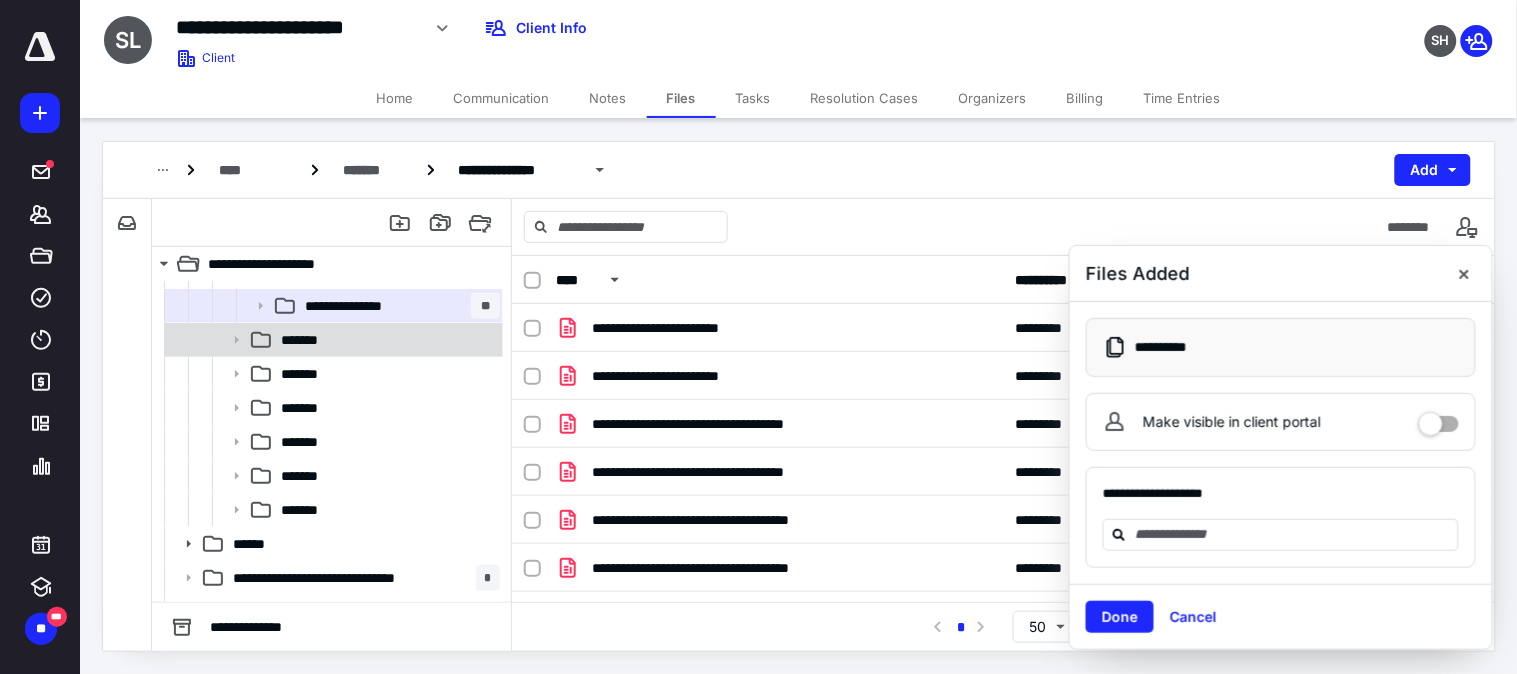 click on "*******" at bounding box center [386, 340] 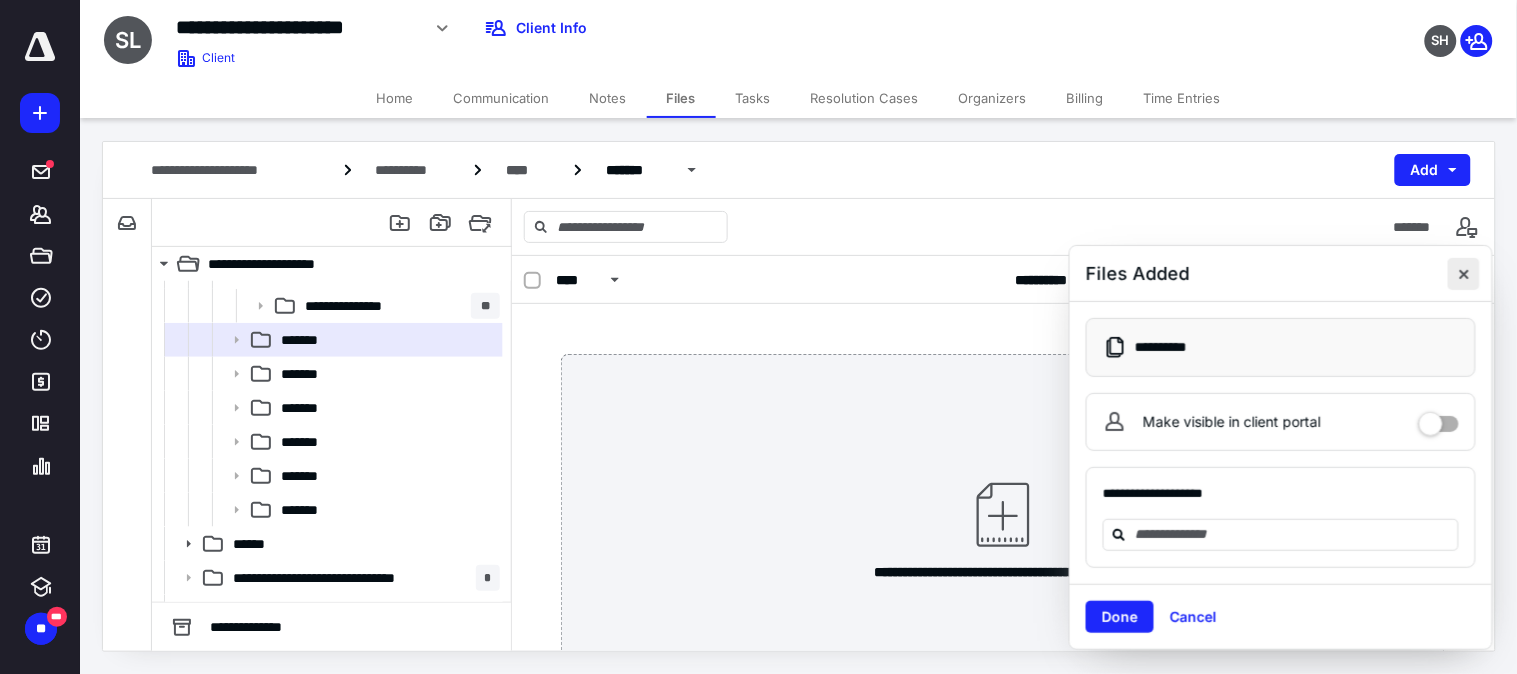 click at bounding box center [1464, 274] 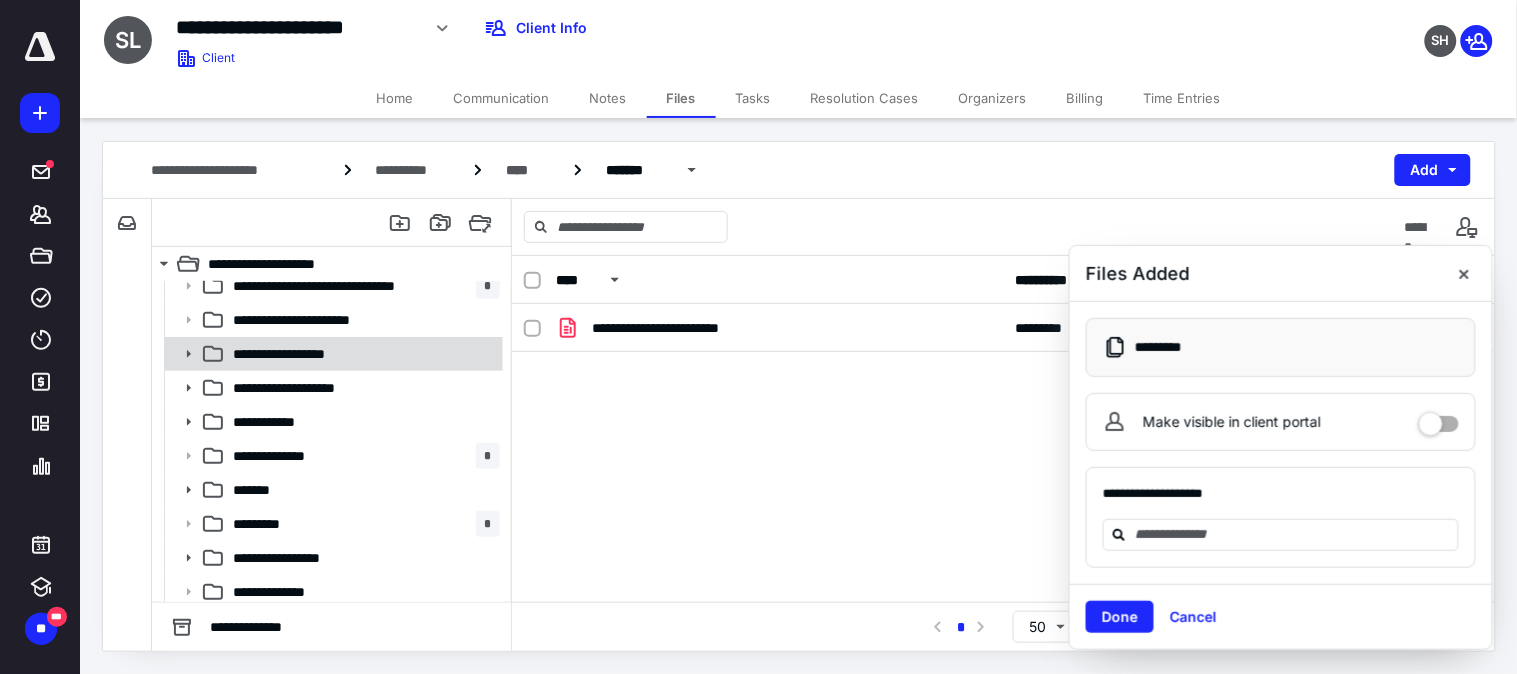 scroll, scrollTop: 803, scrollLeft: 0, axis: vertical 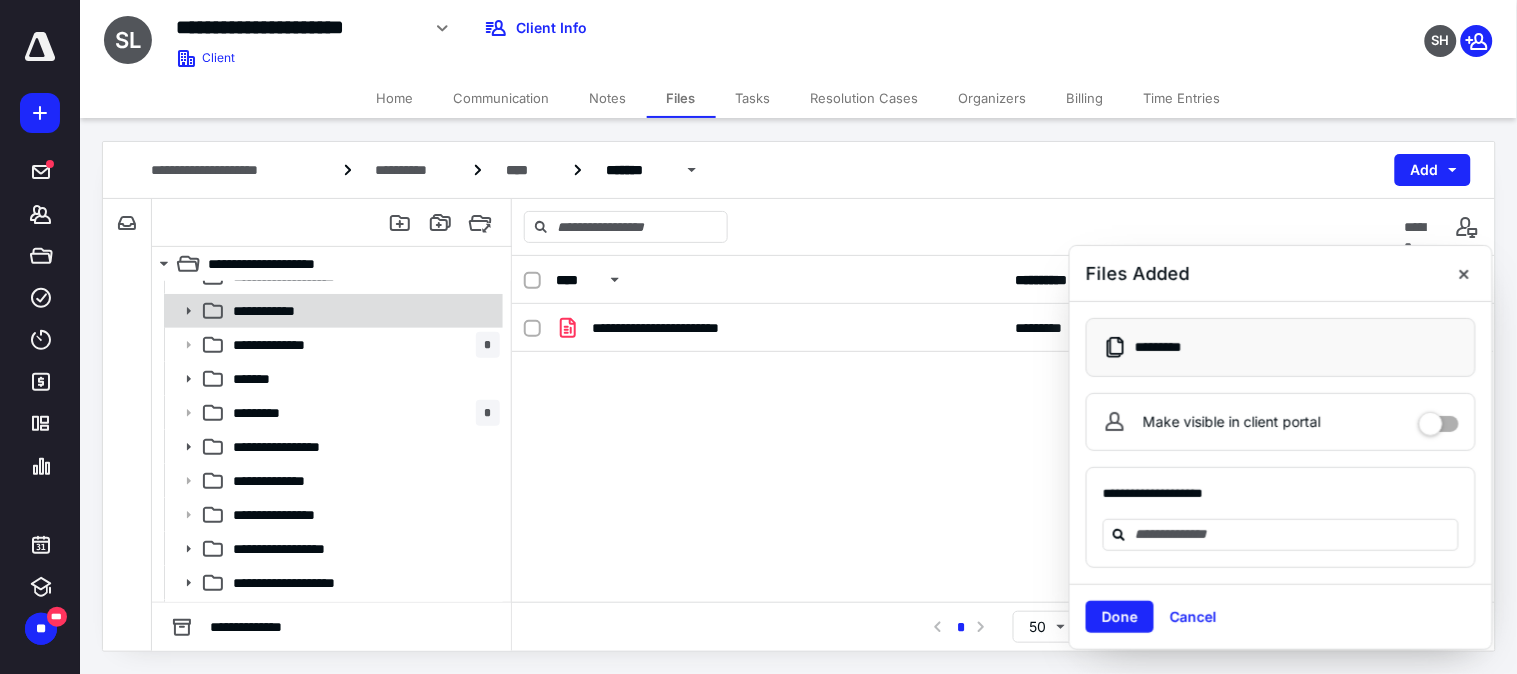 click on "**********" at bounding box center [332, 311] 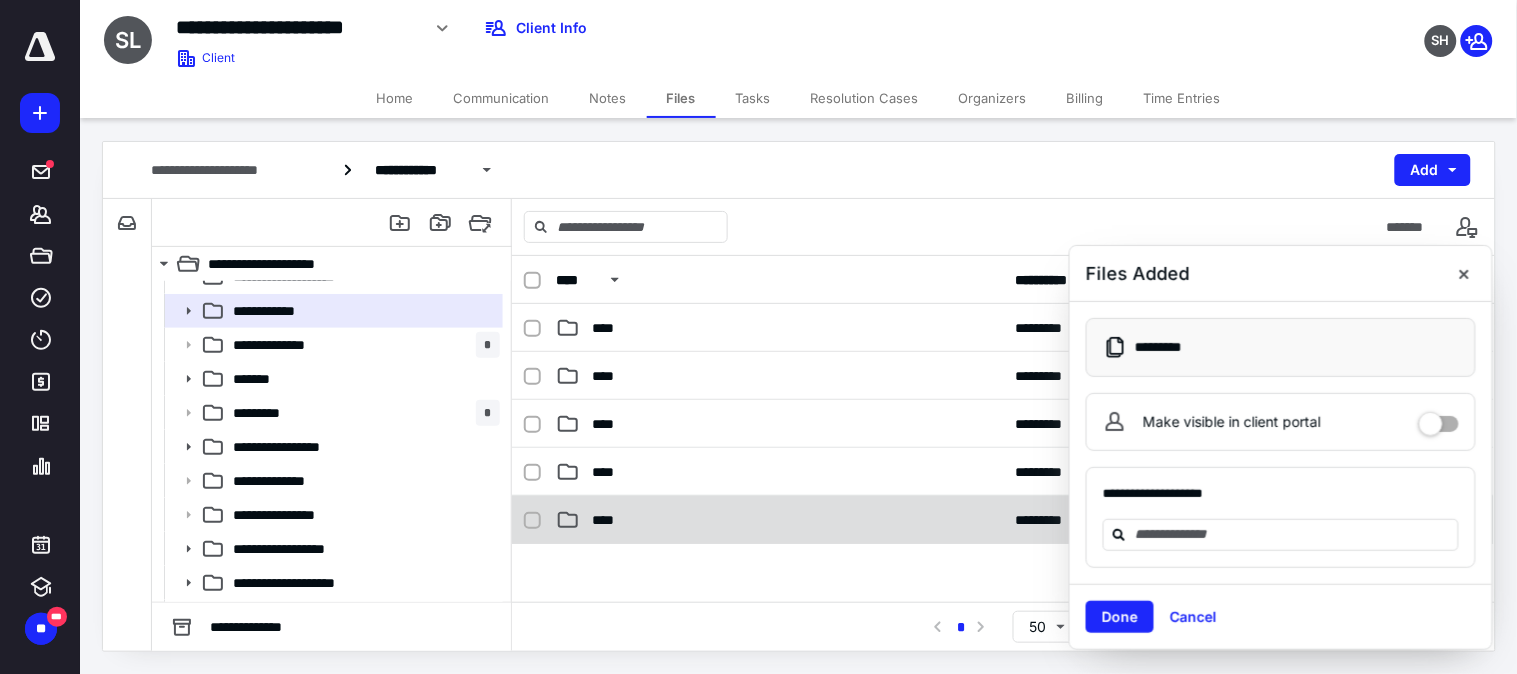 click on "****" at bounding box center (779, 520) 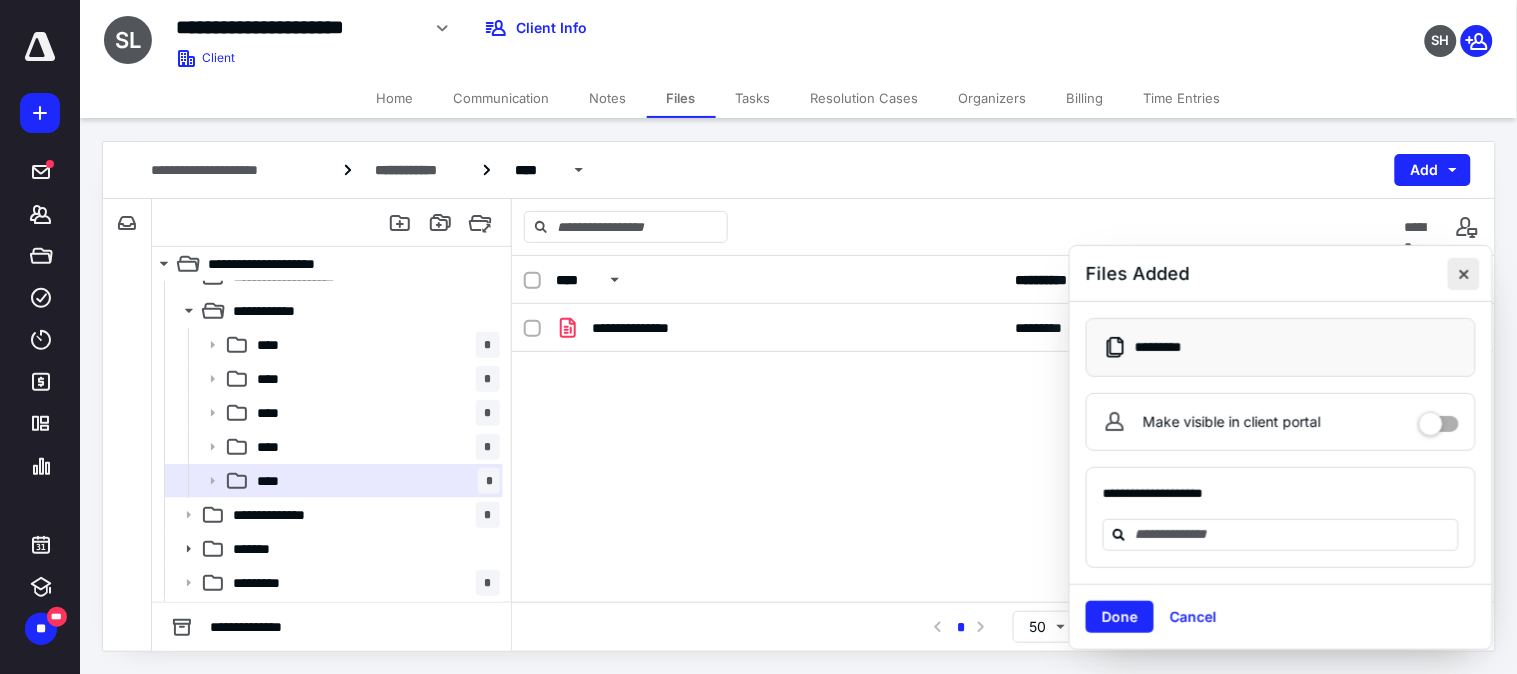 click at bounding box center [1464, 274] 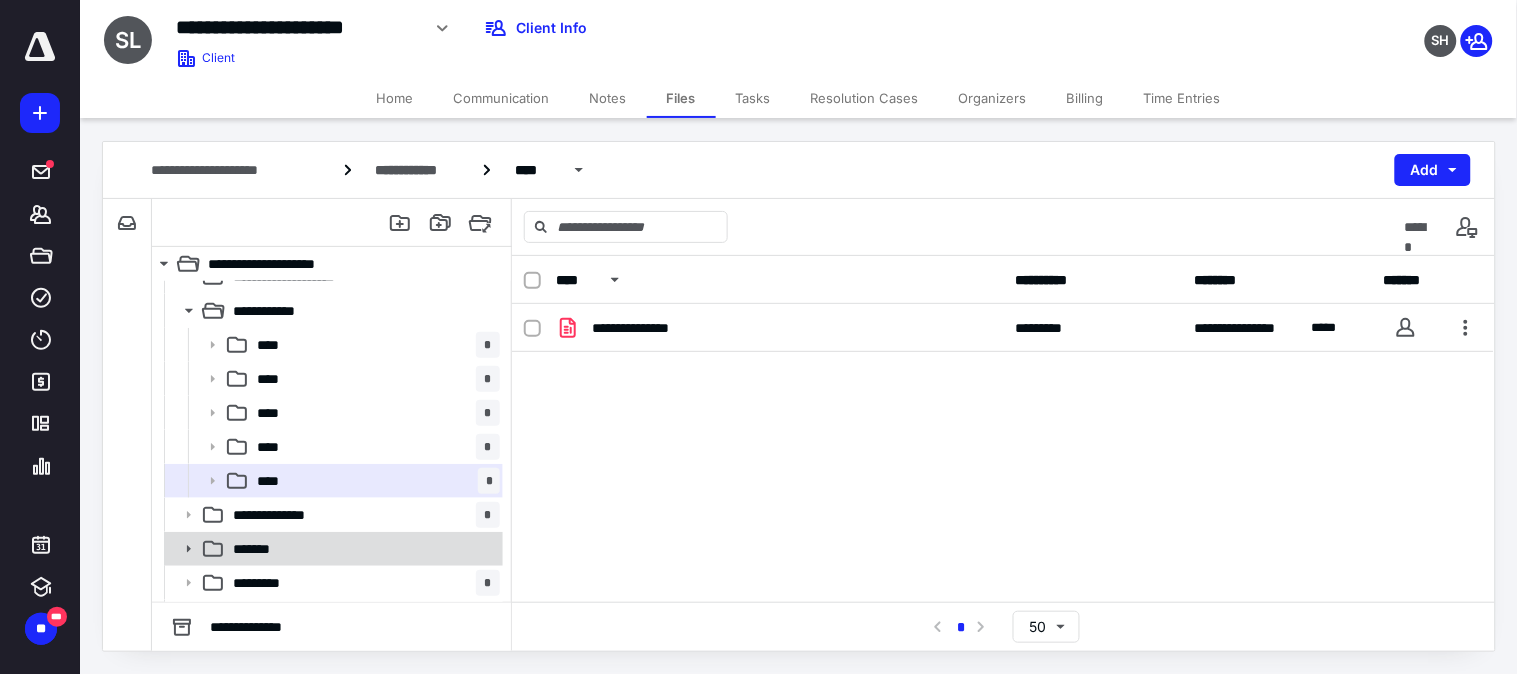 click on "*******" at bounding box center (362, 549) 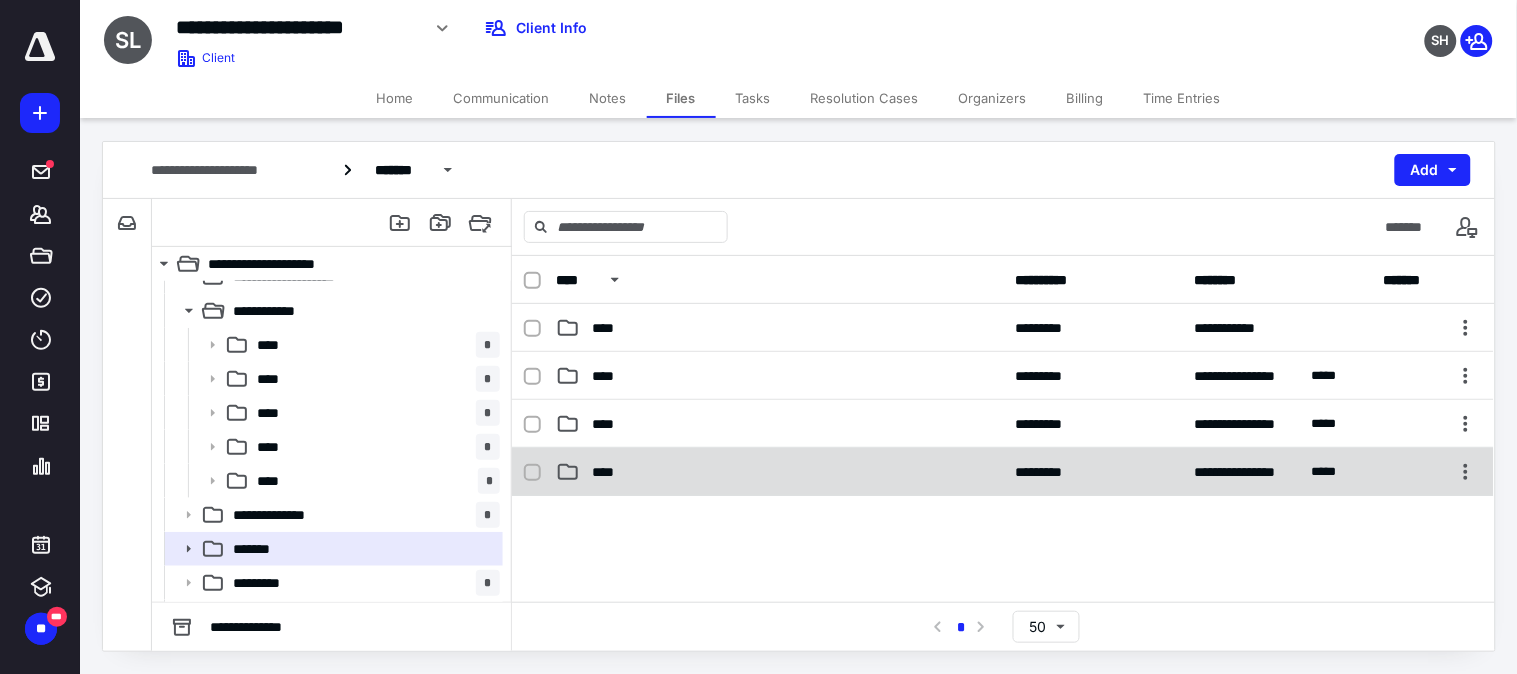 click on "**********" at bounding box center [1003, 472] 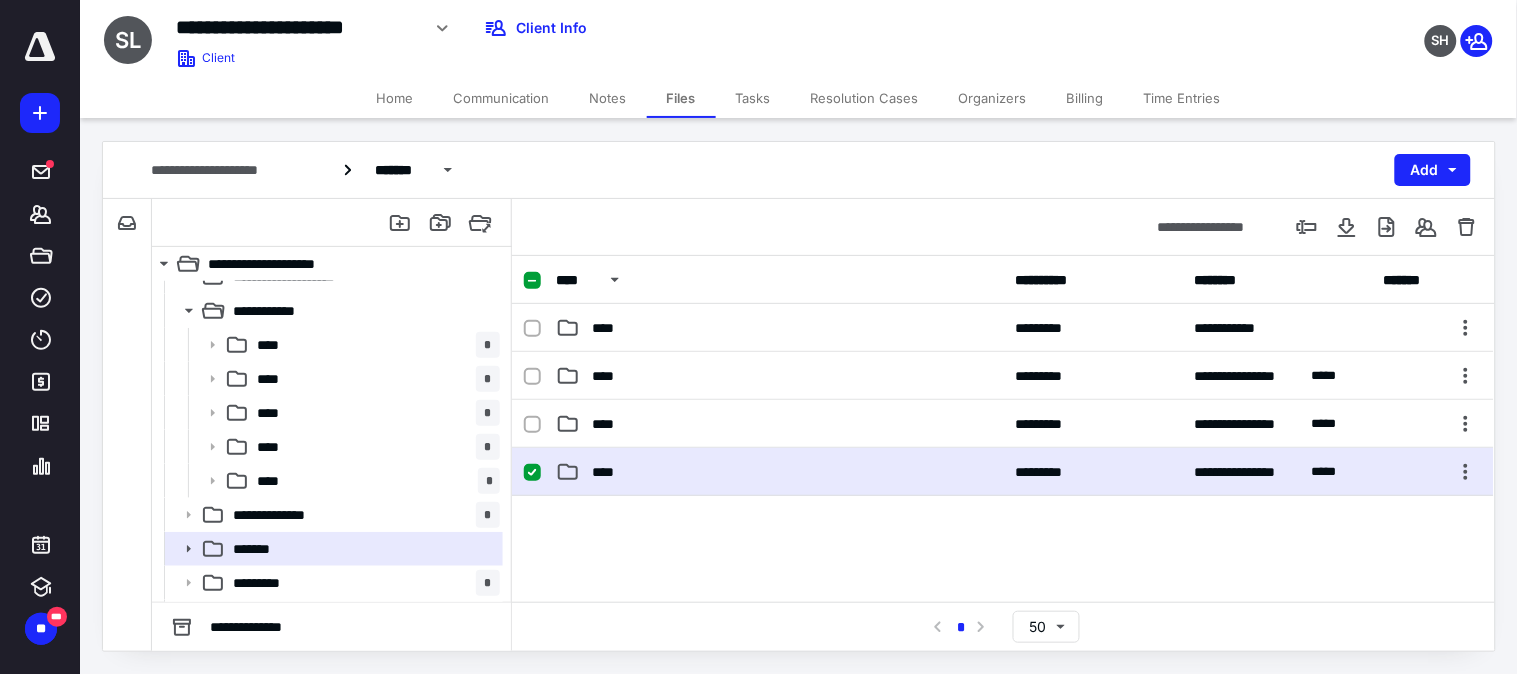 click on "**********" at bounding box center [1003, 472] 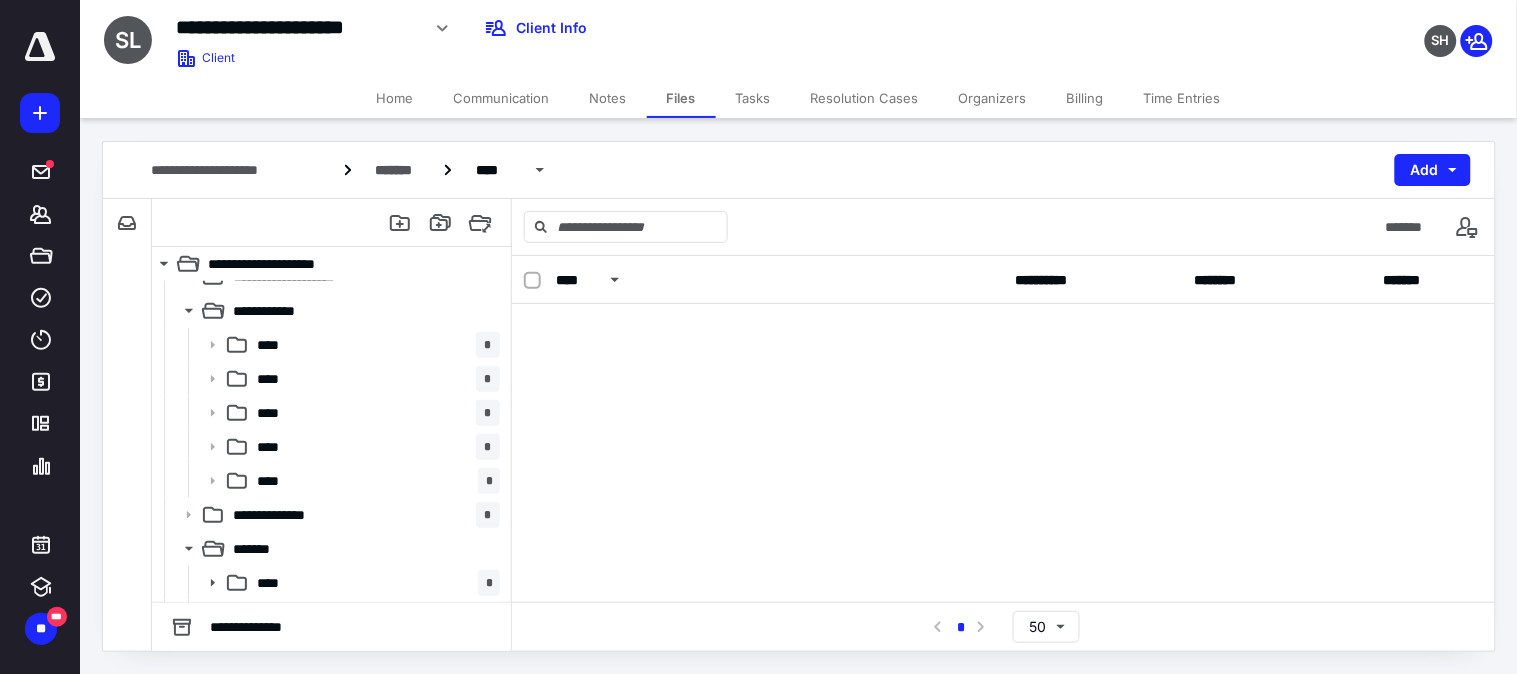 scroll, scrollTop: 0, scrollLeft: 0, axis: both 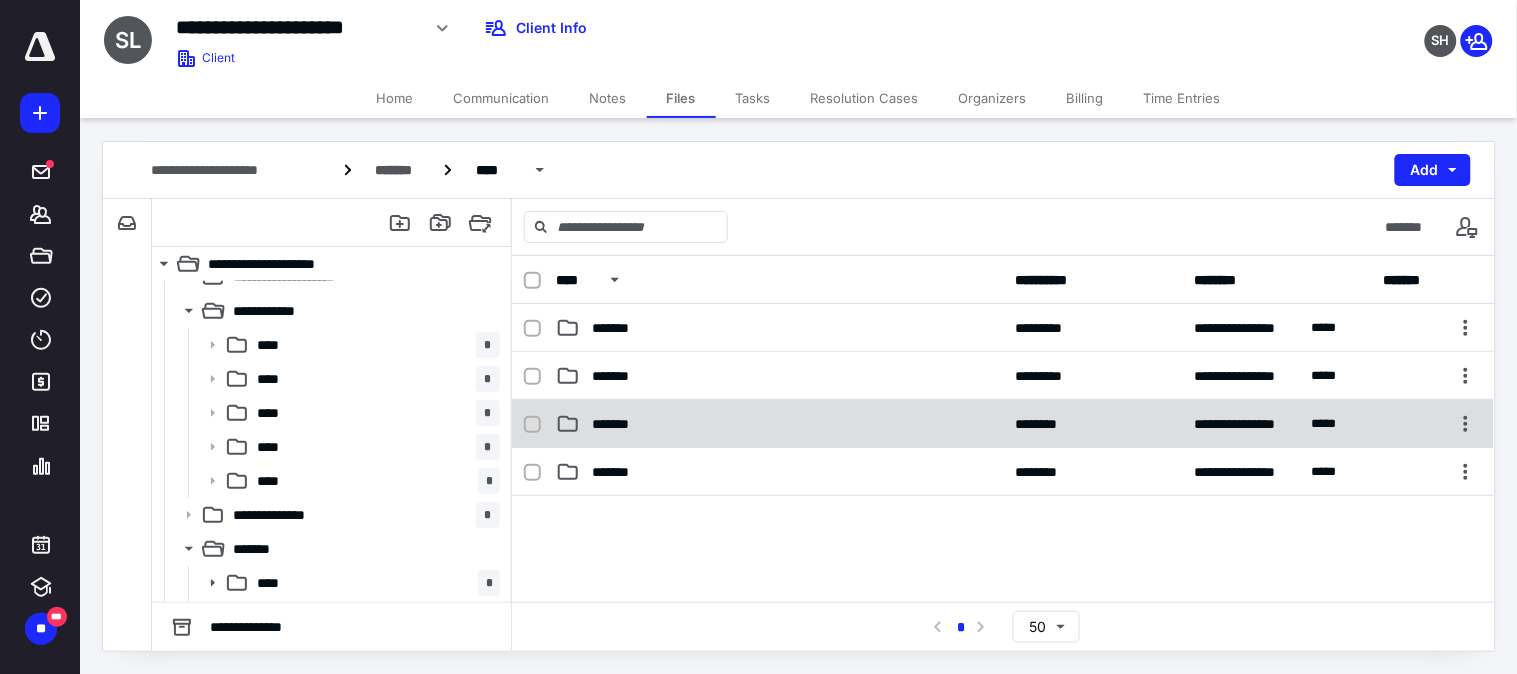 click on "**********" at bounding box center (1003, 424) 